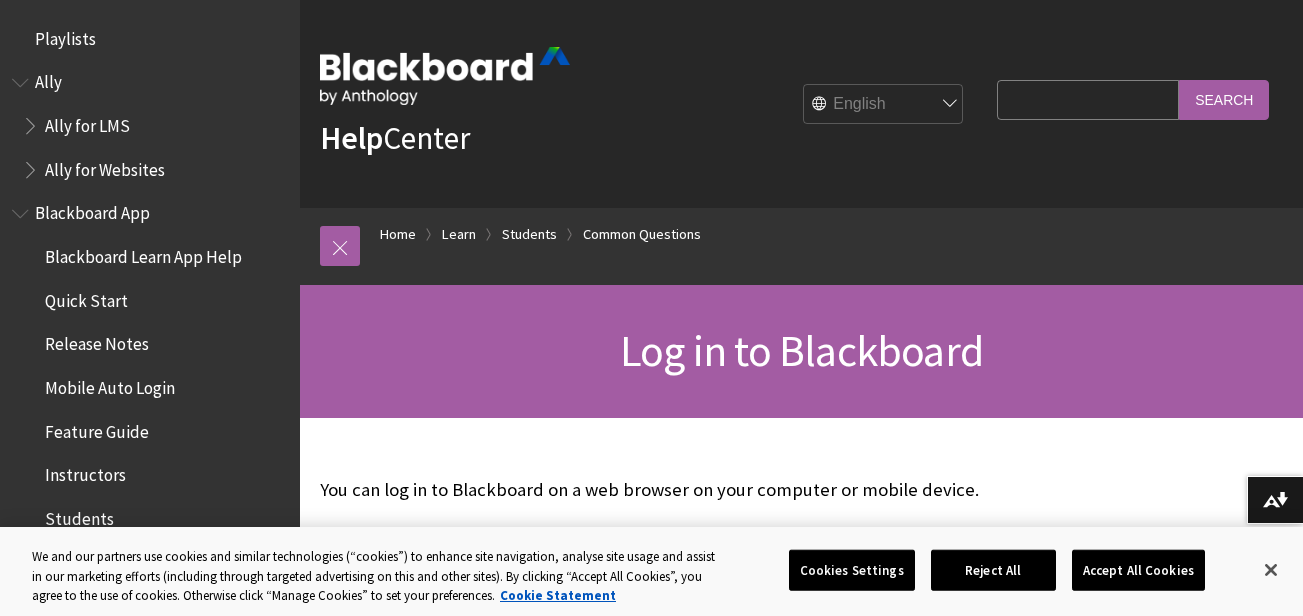 scroll, scrollTop: 0, scrollLeft: 0, axis: both 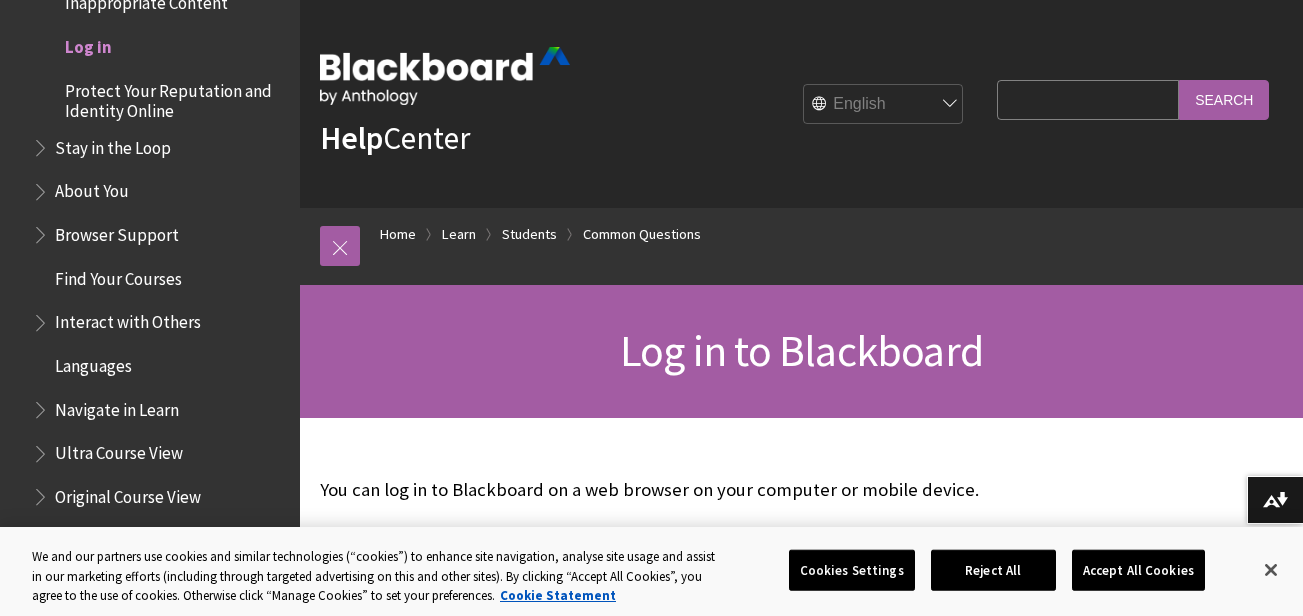 click on "Log in" at bounding box center (88, 43) 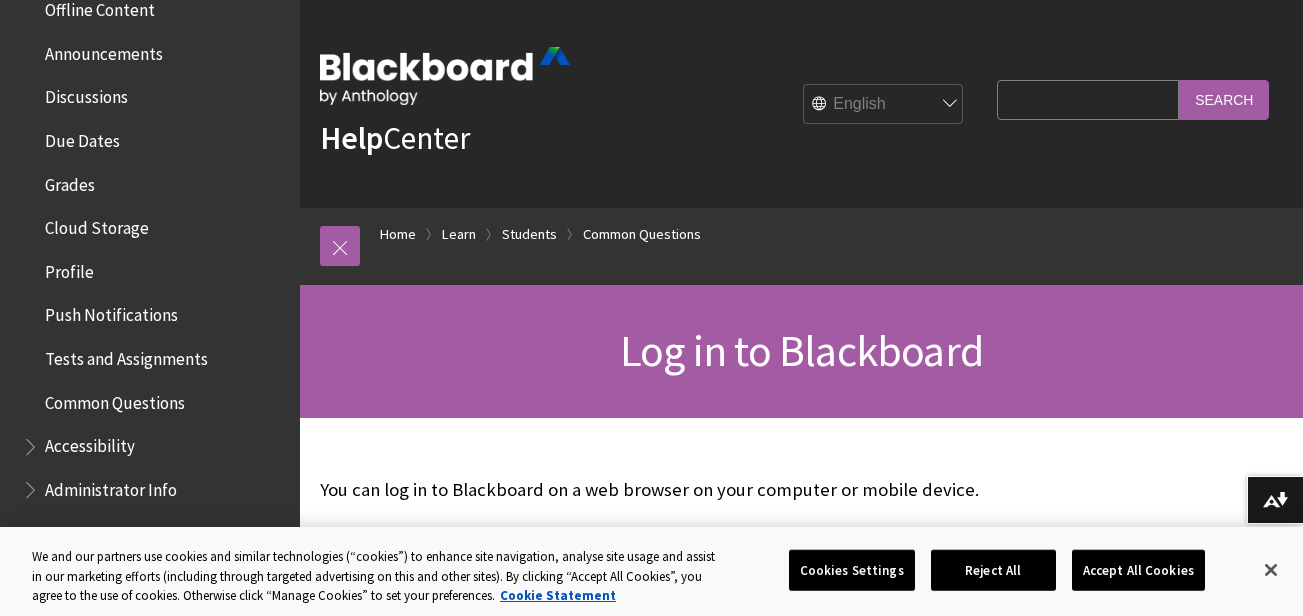 scroll, scrollTop: 0, scrollLeft: 0, axis: both 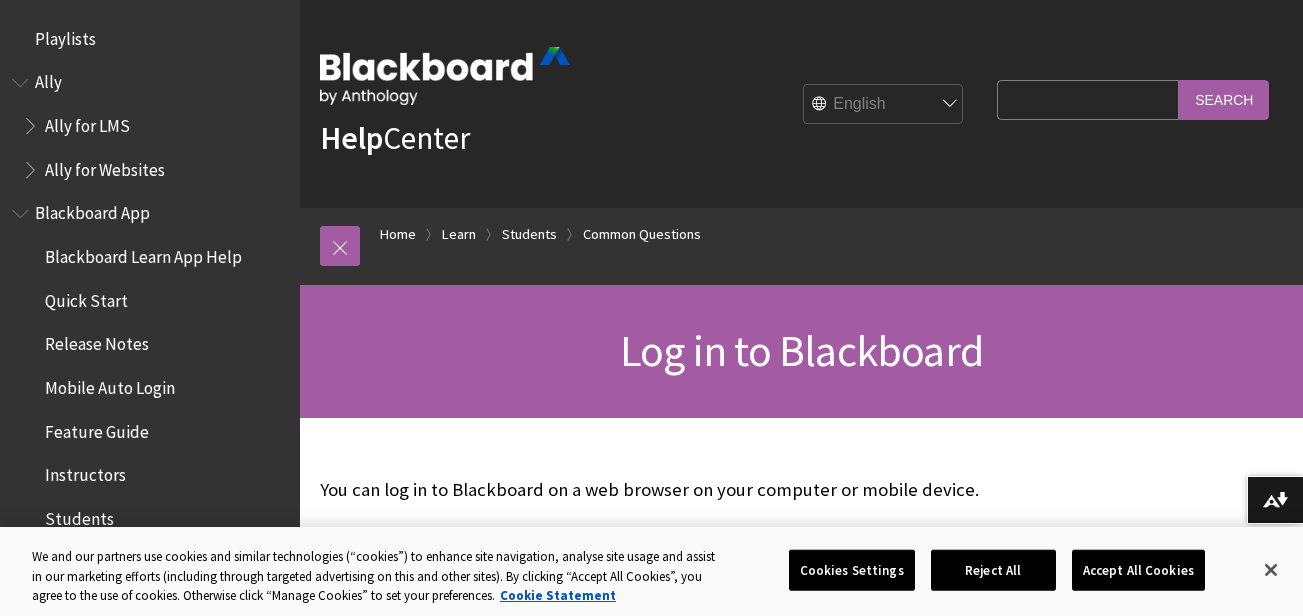 click on "Feature Guide" at bounding box center (155, 432) 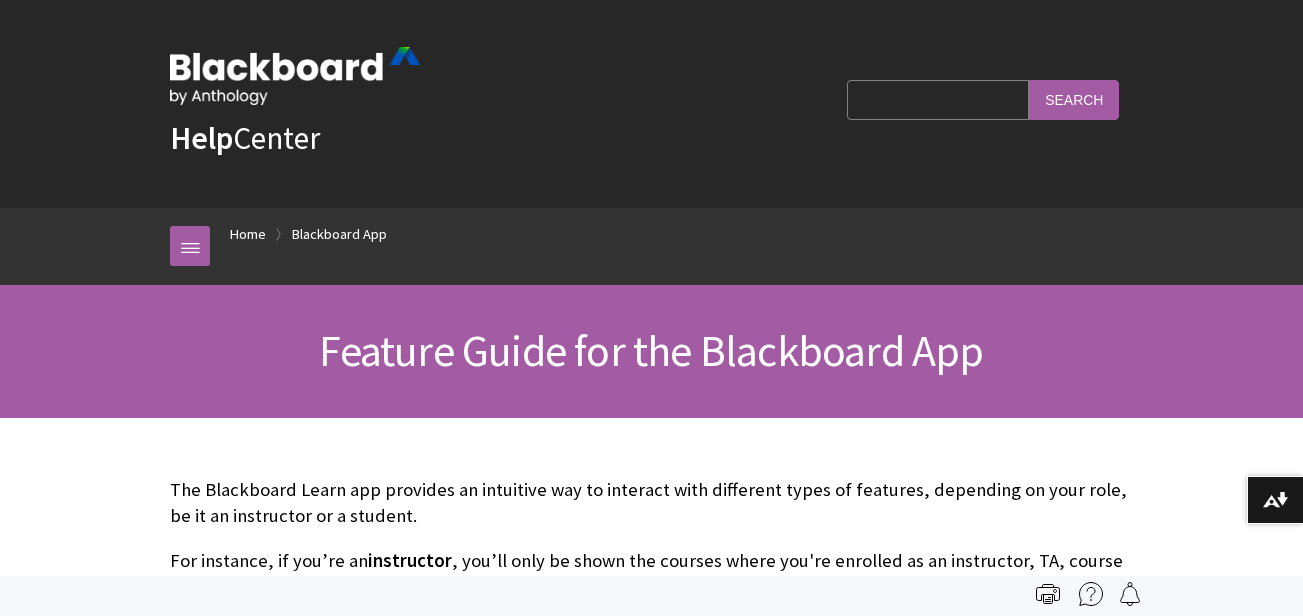 scroll, scrollTop: 0, scrollLeft: 0, axis: both 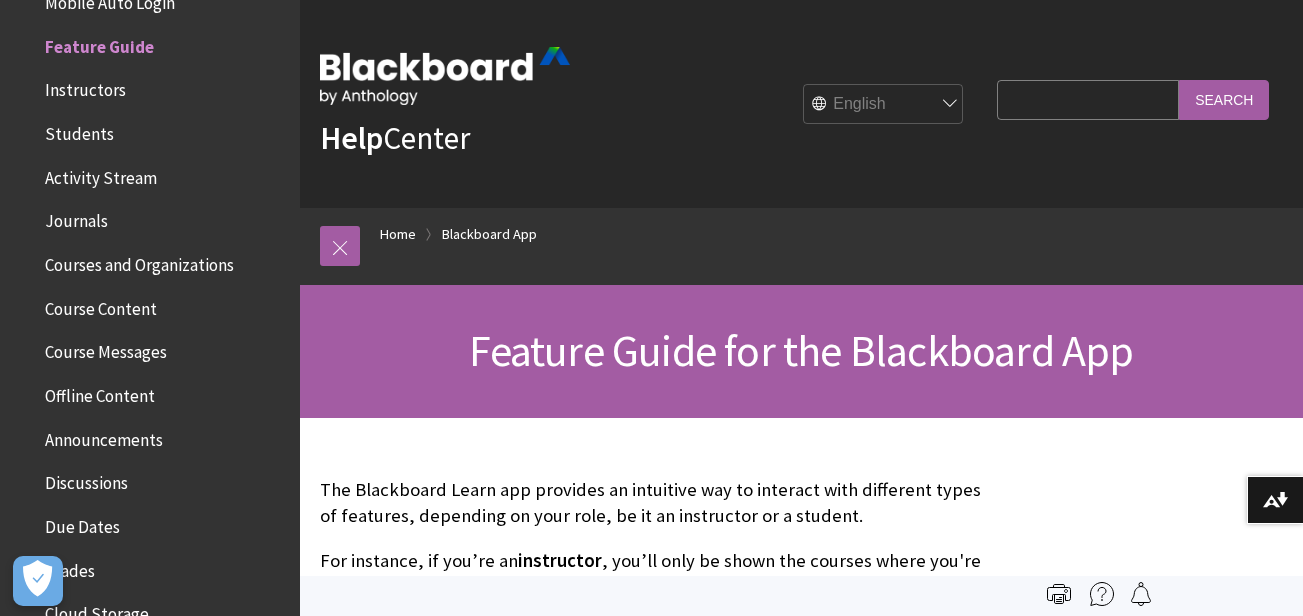click on "Students" at bounding box center [79, 130] 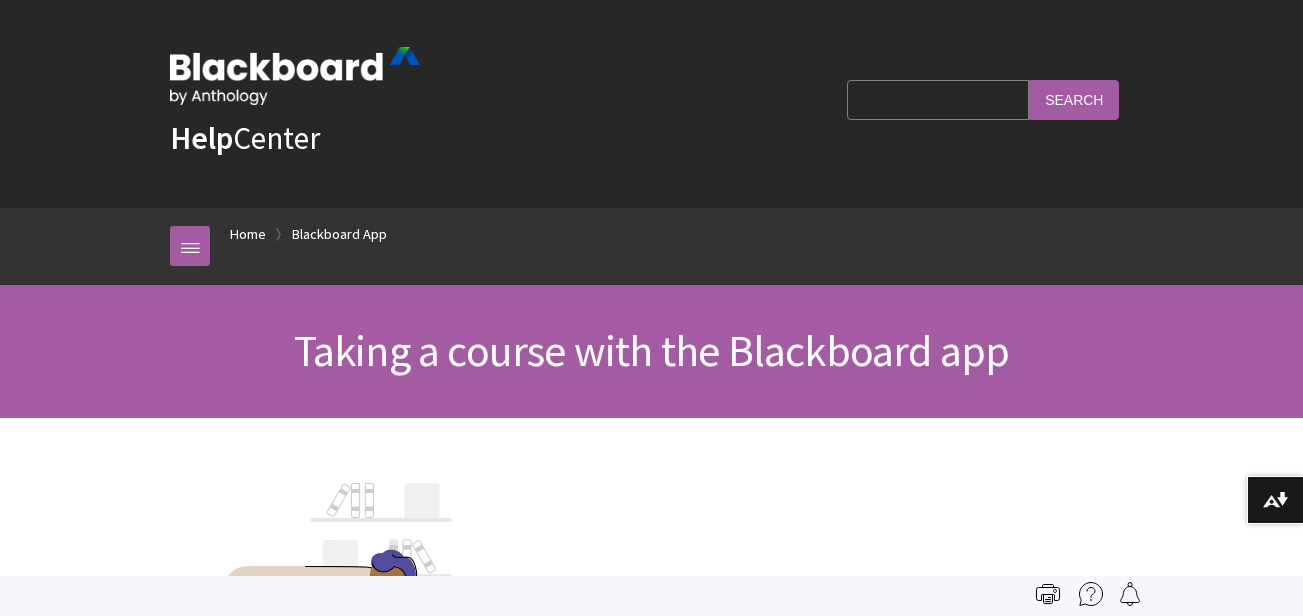 scroll, scrollTop: 0, scrollLeft: 0, axis: both 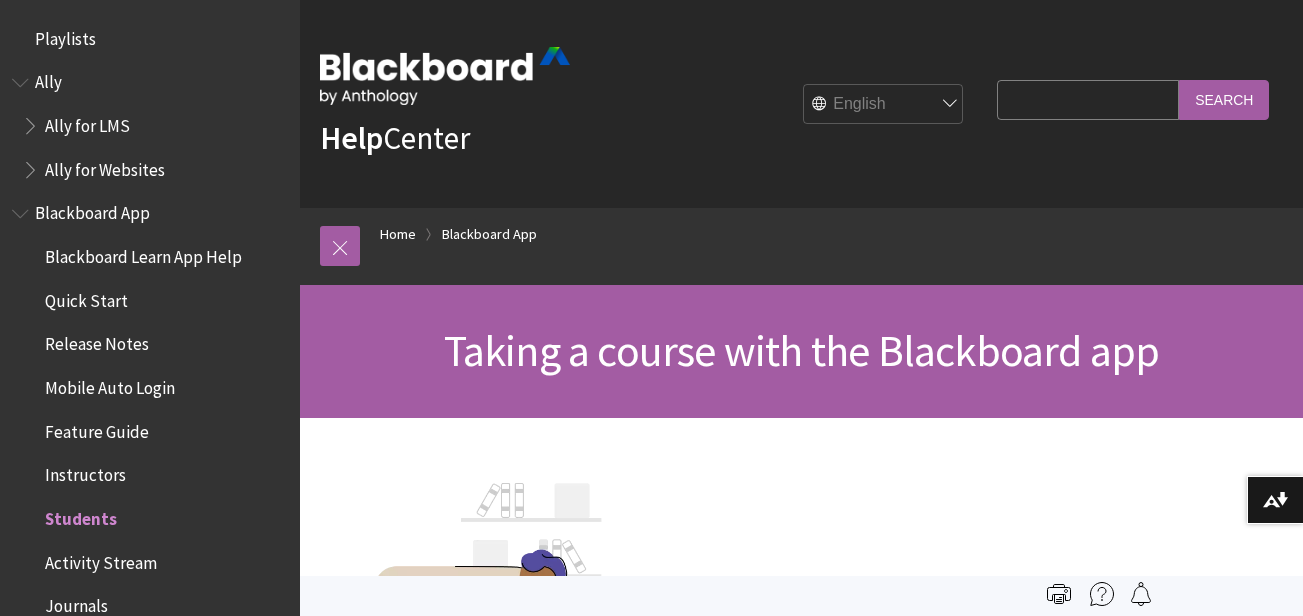 click at bounding box center (340, 246) 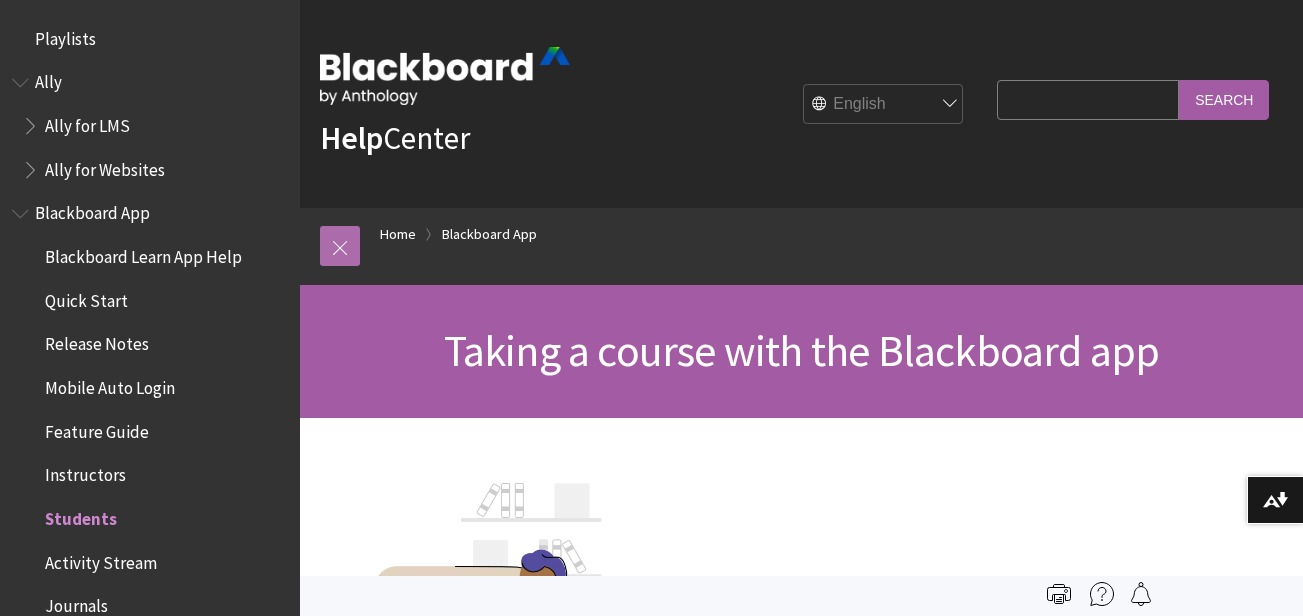 click at bounding box center [340, 246] 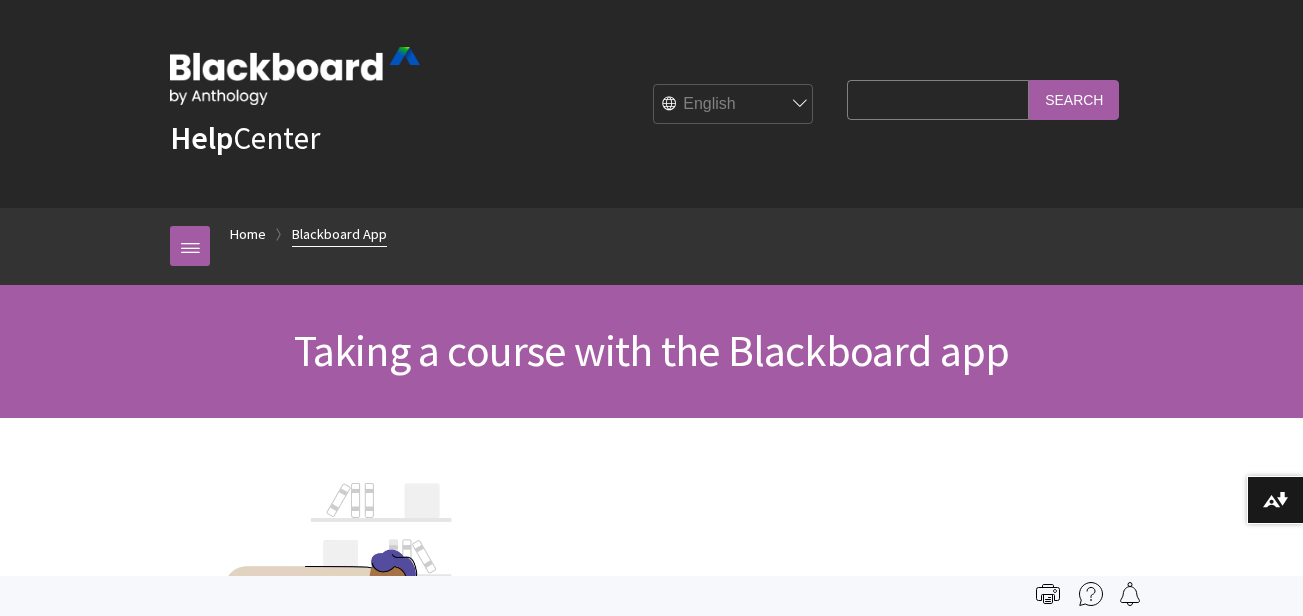 click on "Blackboard App" at bounding box center (339, 234) 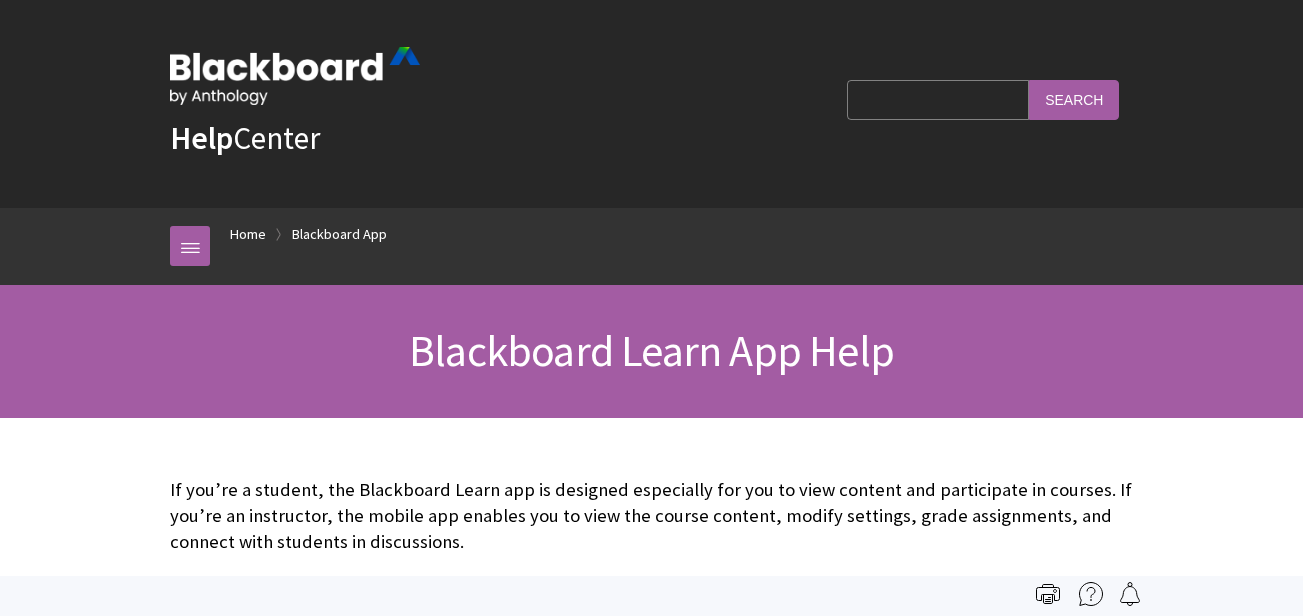 scroll, scrollTop: 0, scrollLeft: 0, axis: both 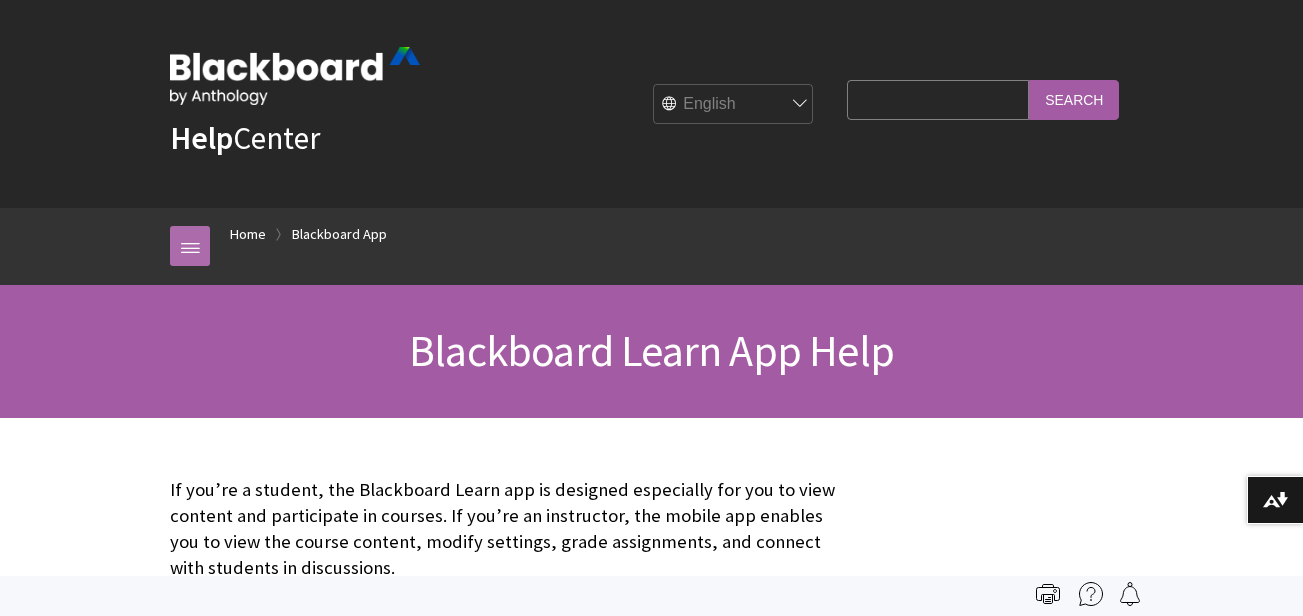 click at bounding box center [190, 246] 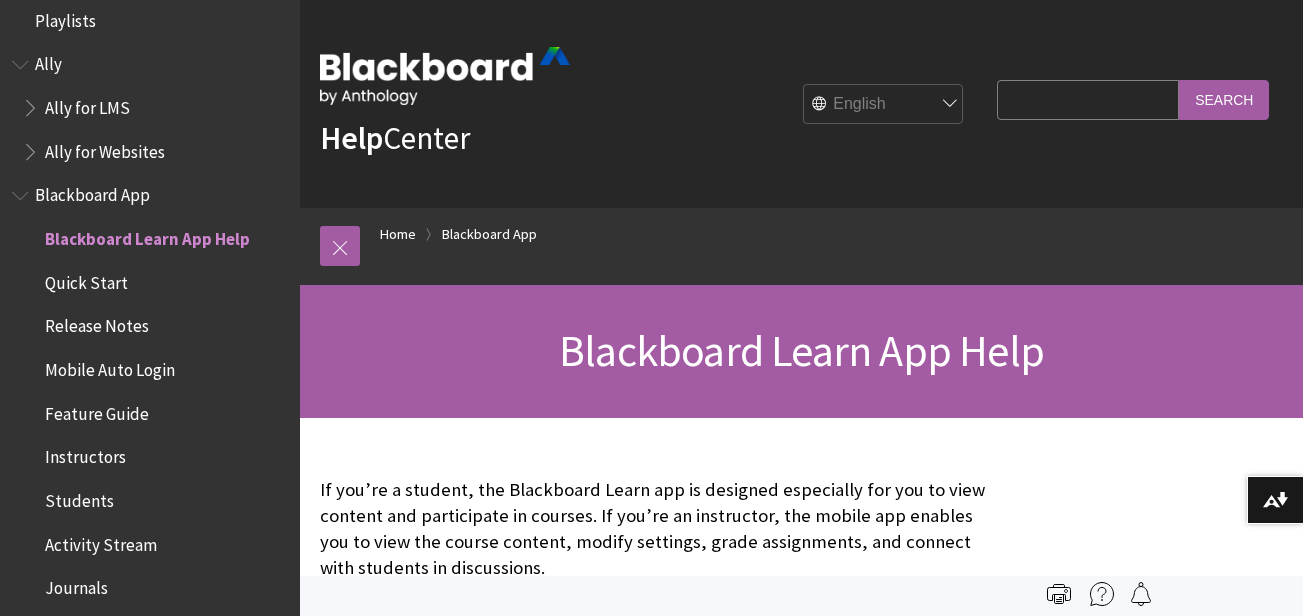 scroll, scrollTop: 13, scrollLeft: 0, axis: vertical 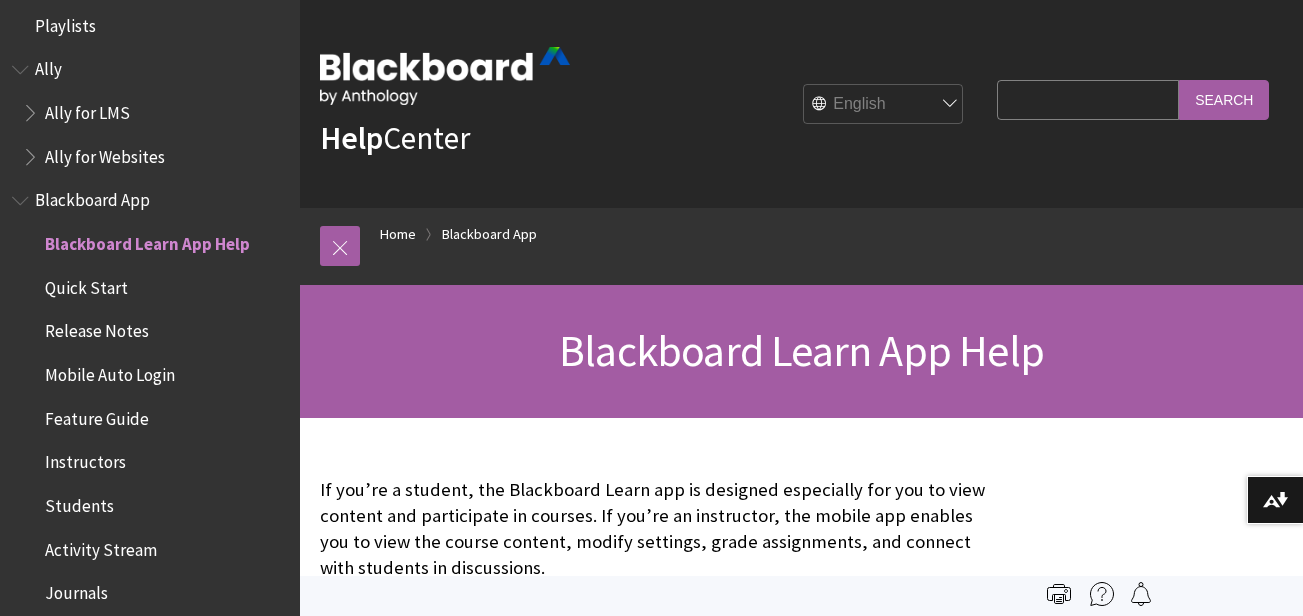 click on "Ally for LMS" at bounding box center [87, 109] 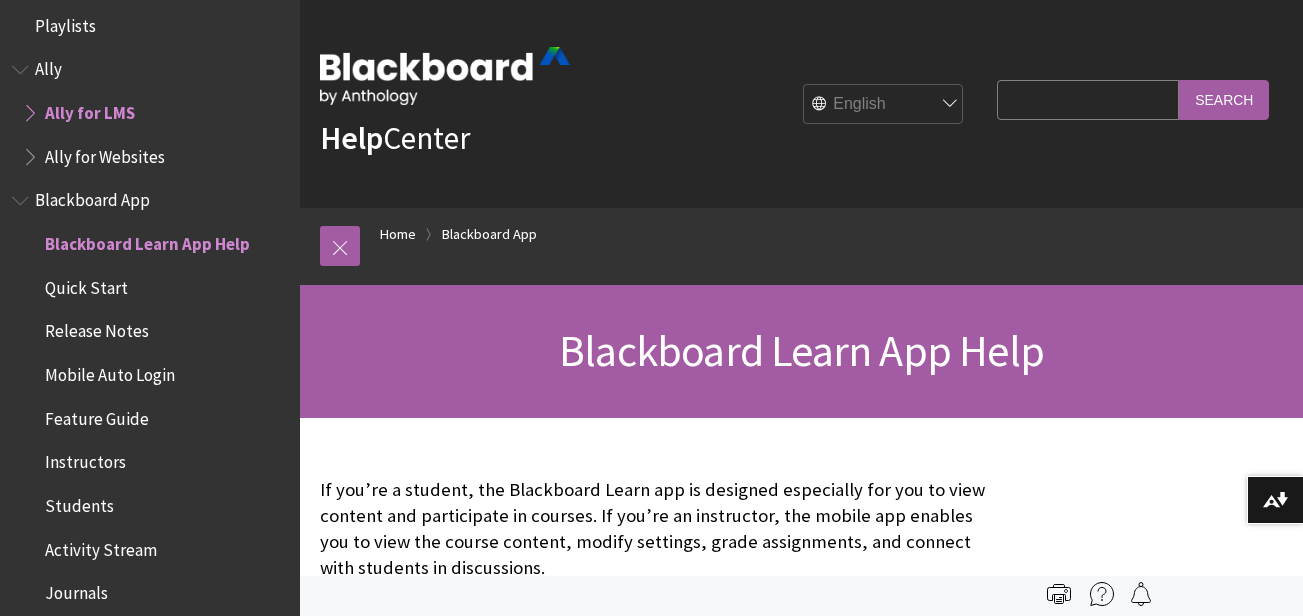 click at bounding box center (22, 65) 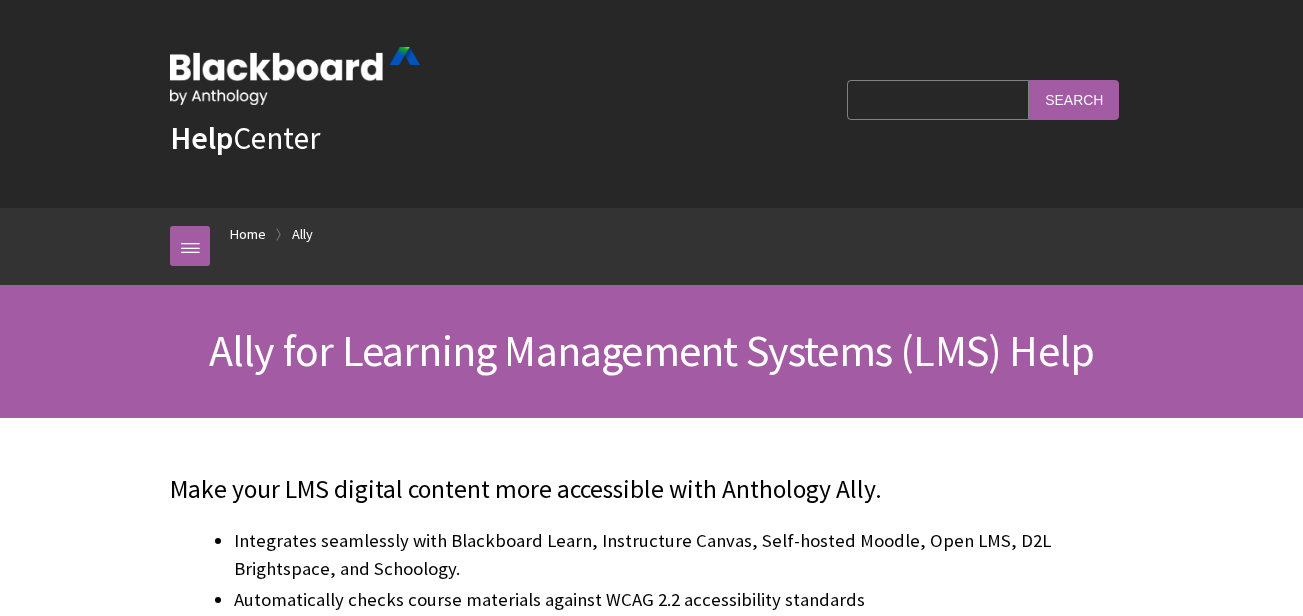 scroll, scrollTop: 0, scrollLeft: 0, axis: both 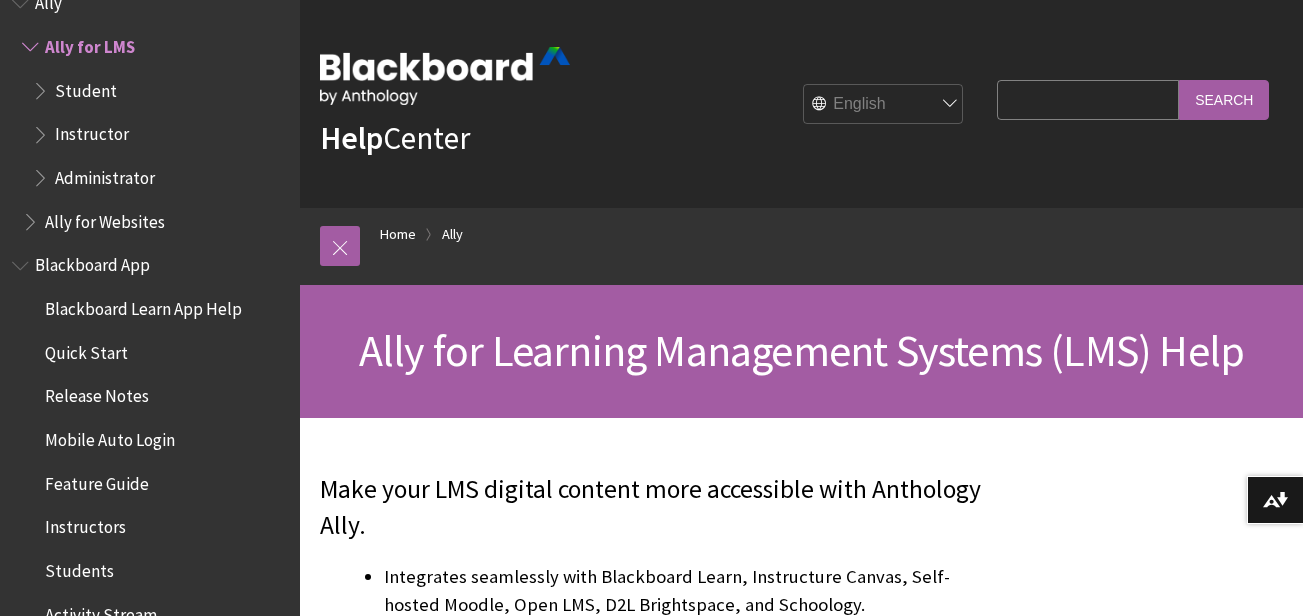click on "Student" at bounding box center [86, 87] 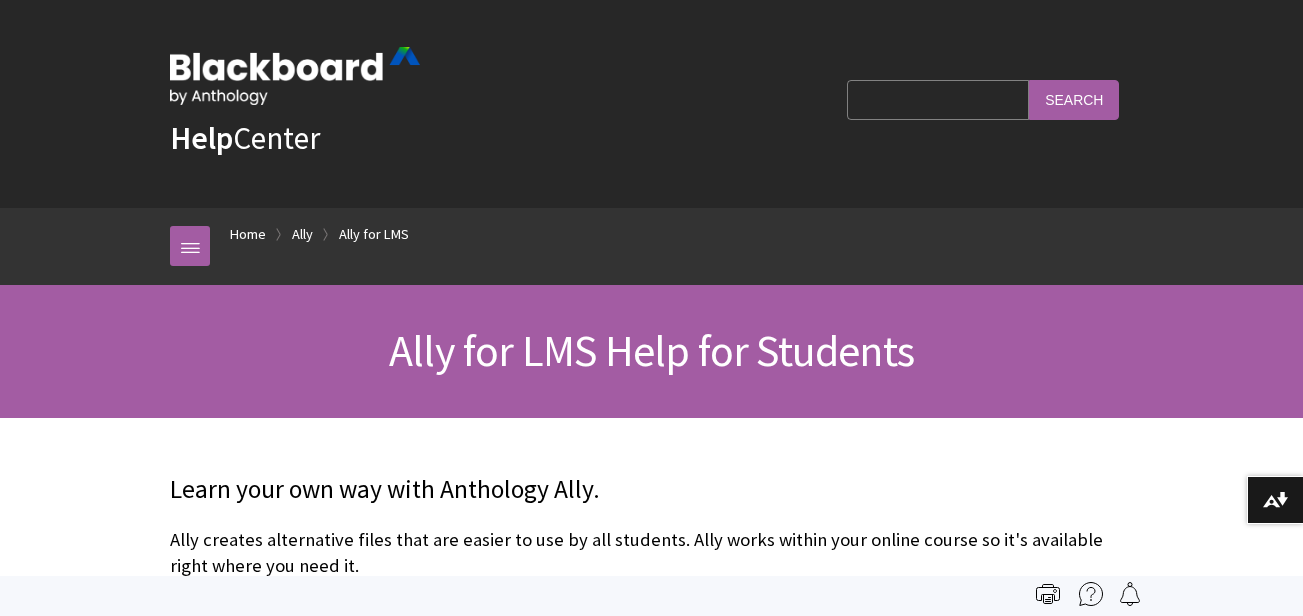 scroll, scrollTop: 0, scrollLeft: 0, axis: both 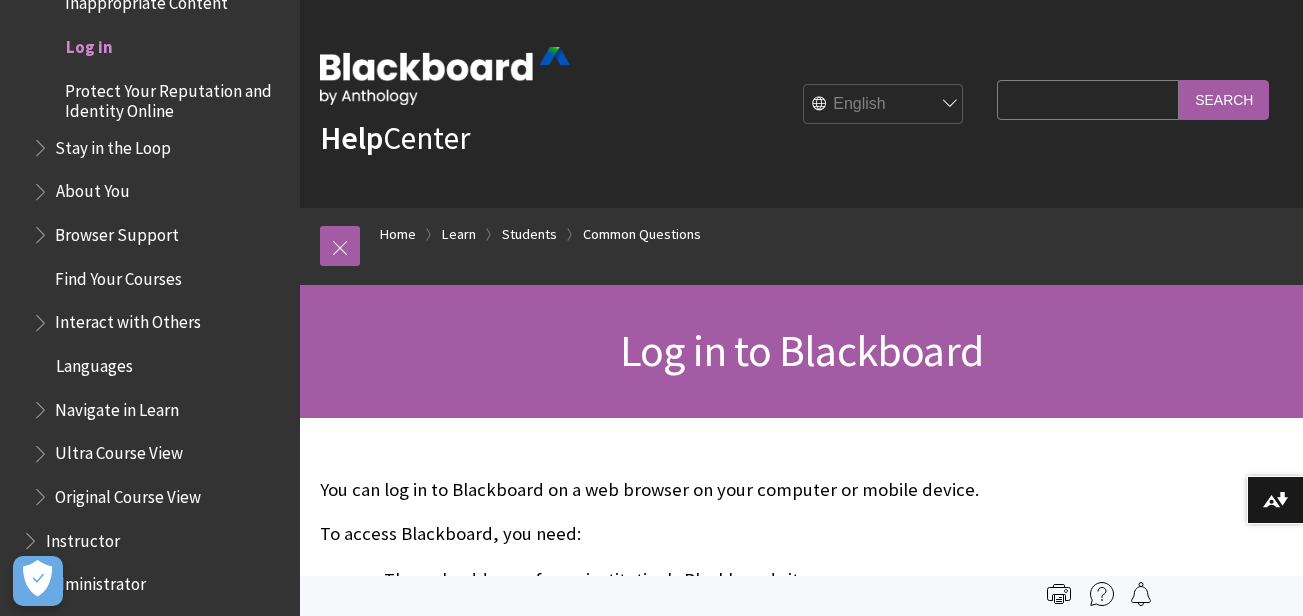 click on "Log in" at bounding box center (88, 43) 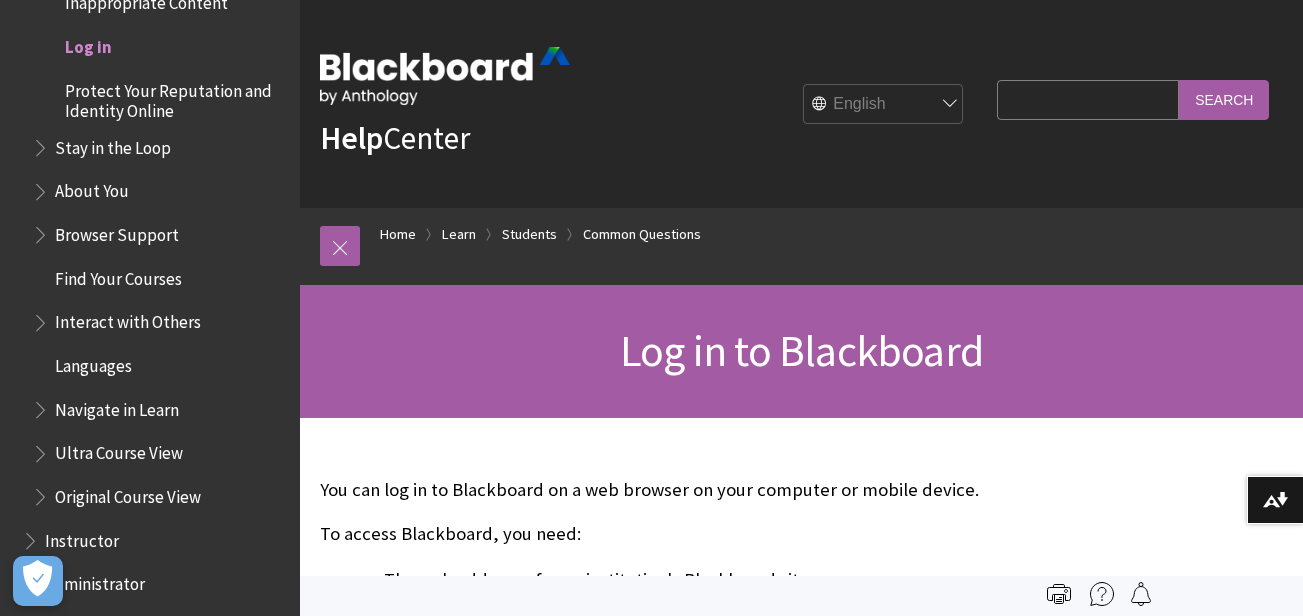 click on "Protect Your Reputation and Identity Online" at bounding box center (175, 97) 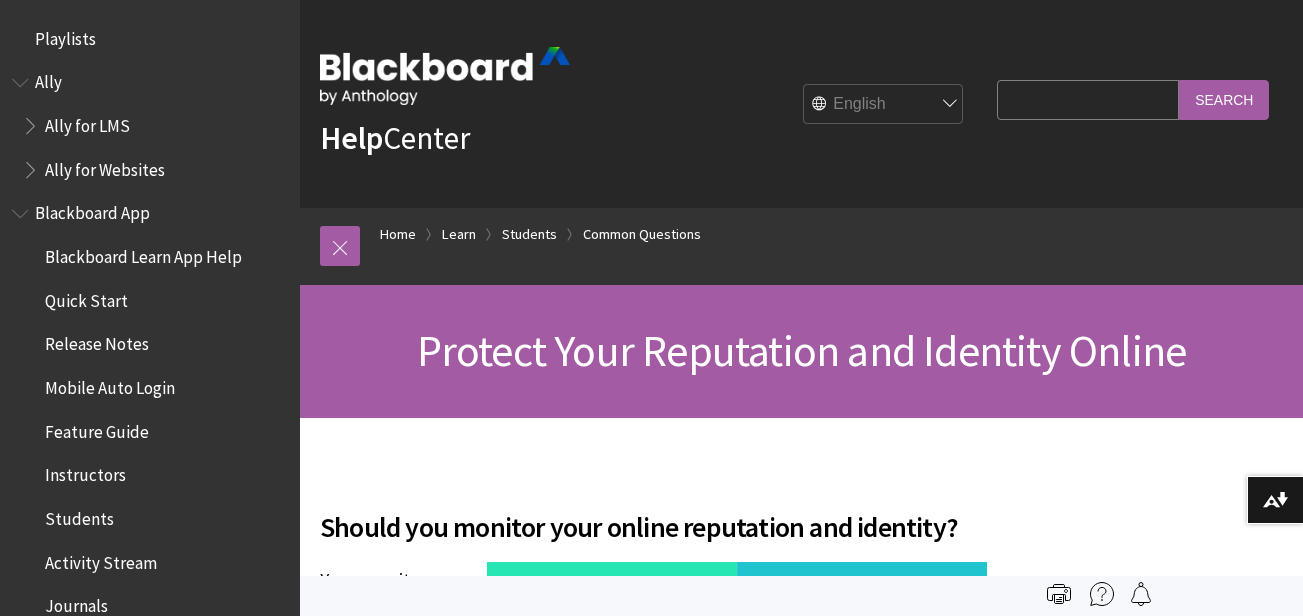scroll, scrollTop: 0, scrollLeft: 0, axis: both 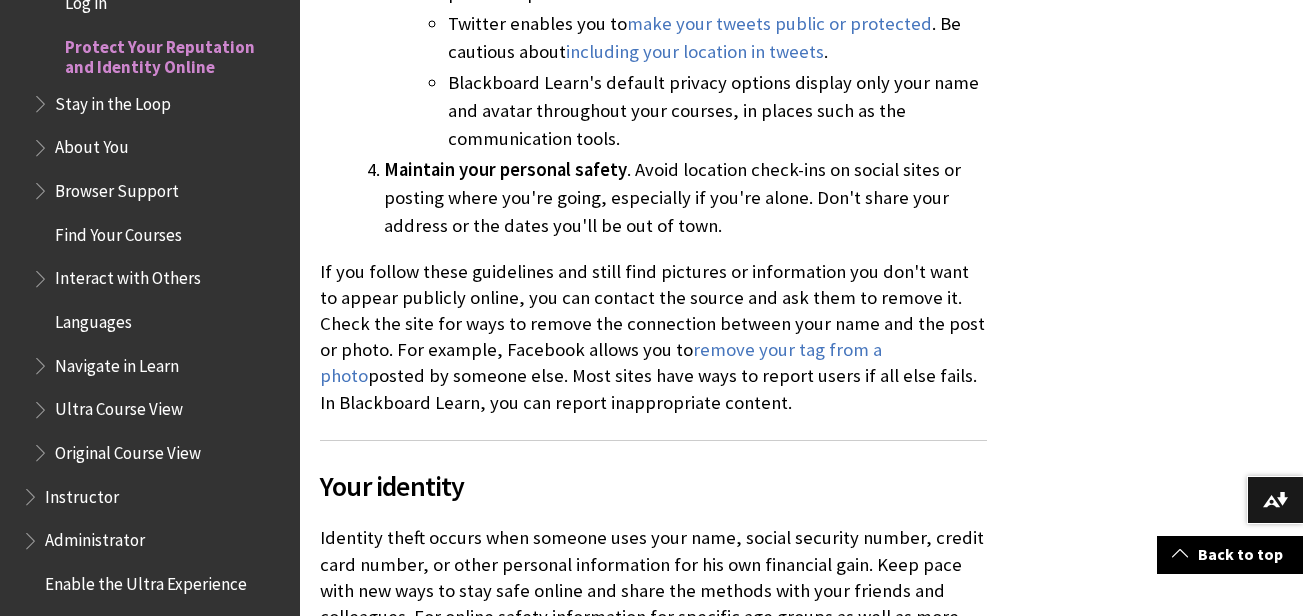 click on "Log in" at bounding box center (86, -1) 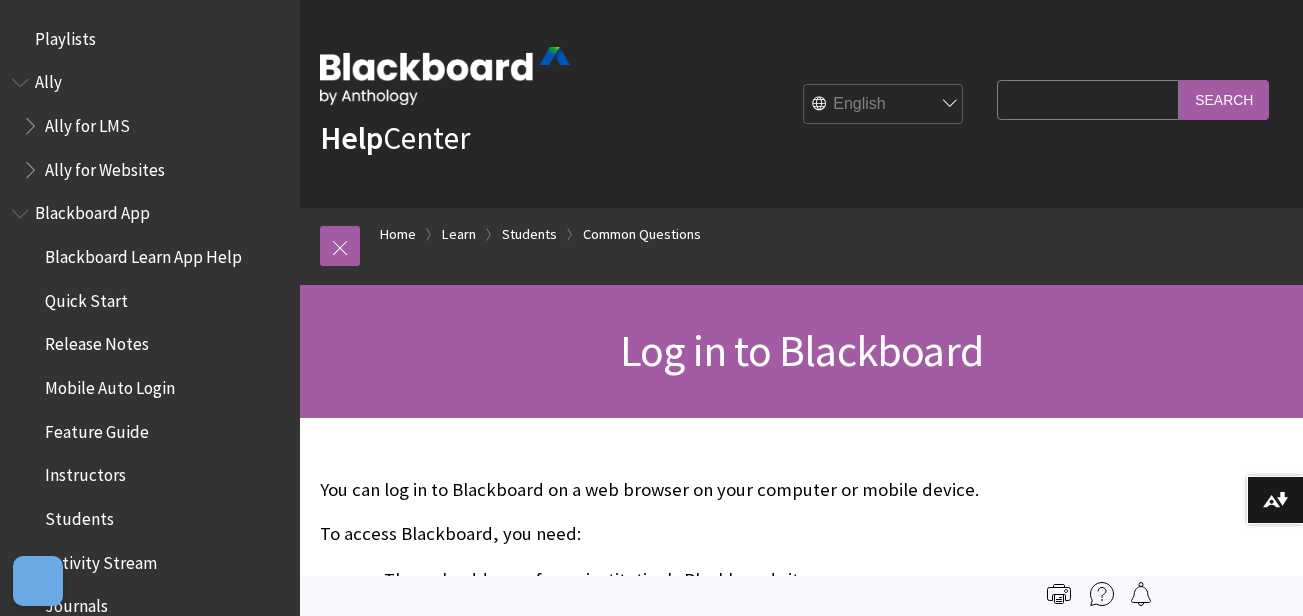 scroll, scrollTop: 0, scrollLeft: 0, axis: both 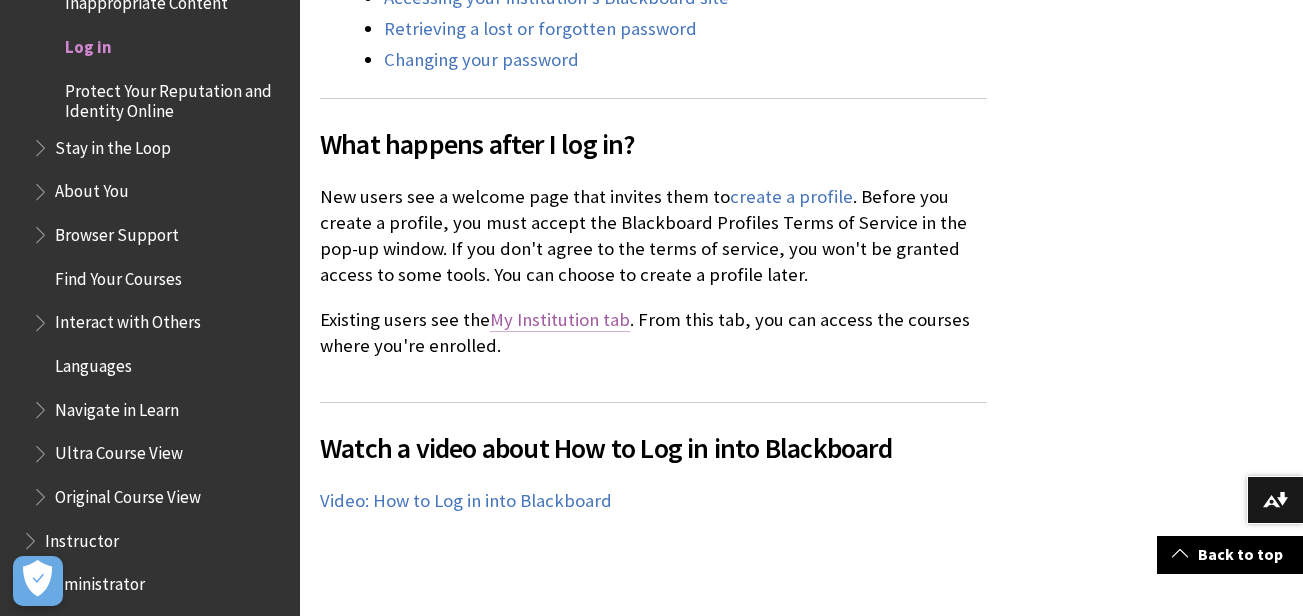 click on "My Institution tab" at bounding box center [560, 320] 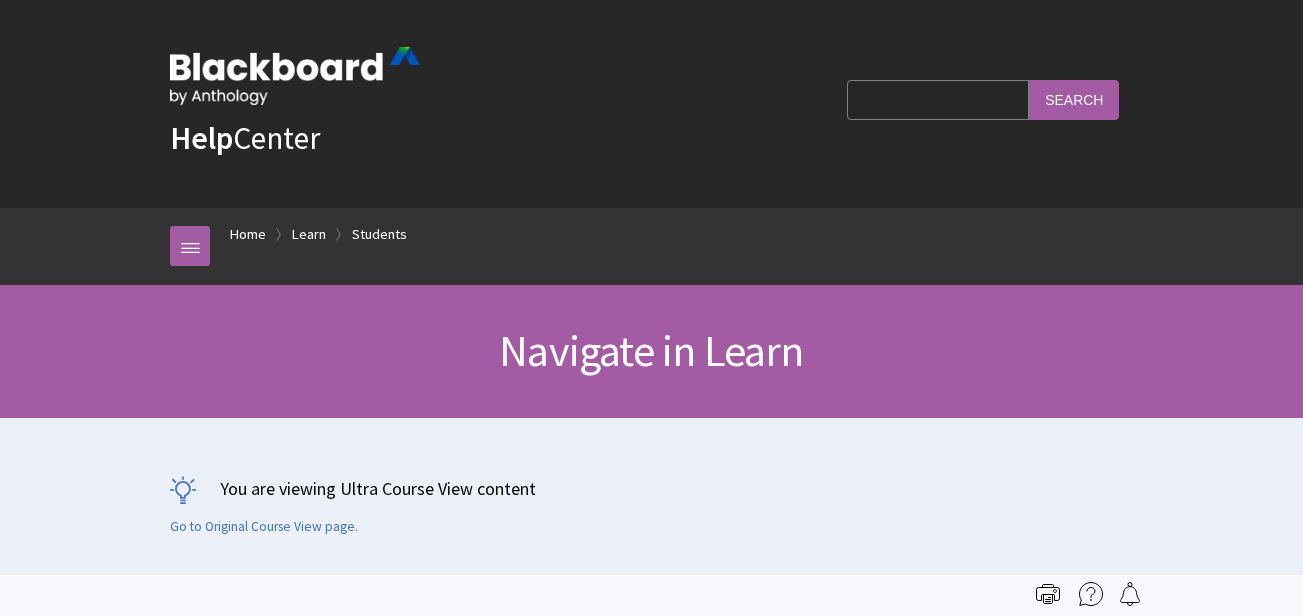 scroll, scrollTop: 0, scrollLeft: 0, axis: both 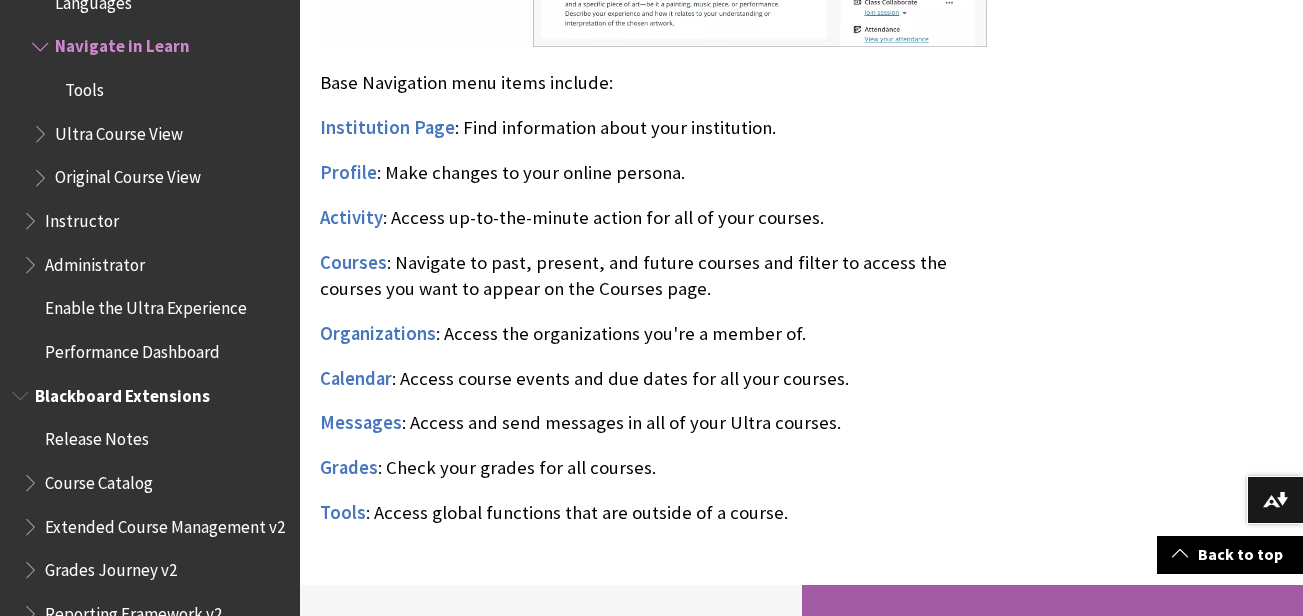 click on "Course Catalog" at bounding box center [99, 479] 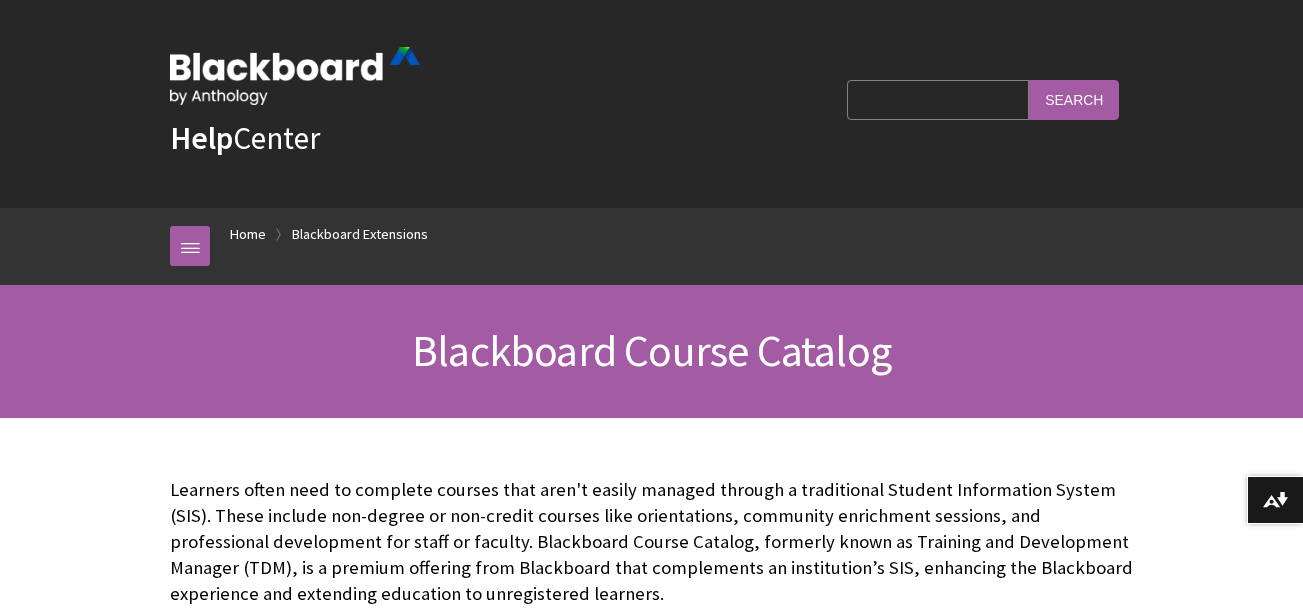 scroll, scrollTop: 0, scrollLeft: 0, axis: both 